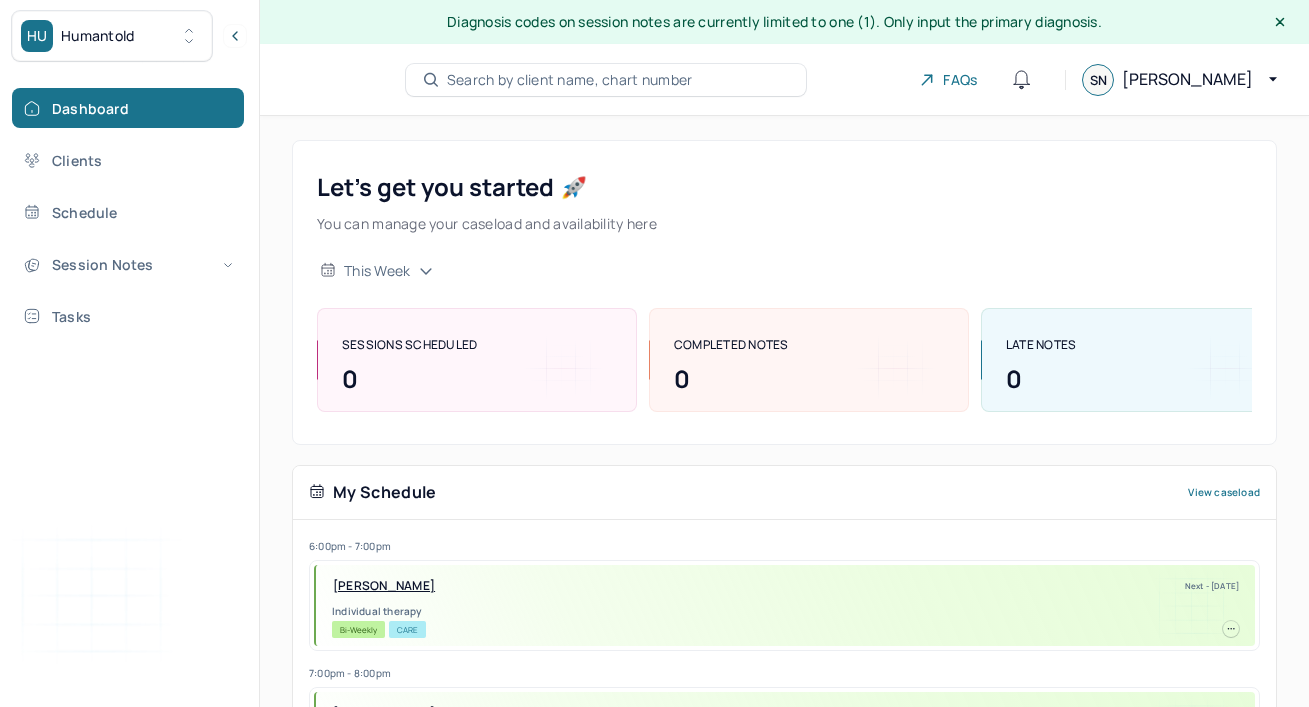 scroll, scrollTop: 0, scrollLeft: 0, axis: both 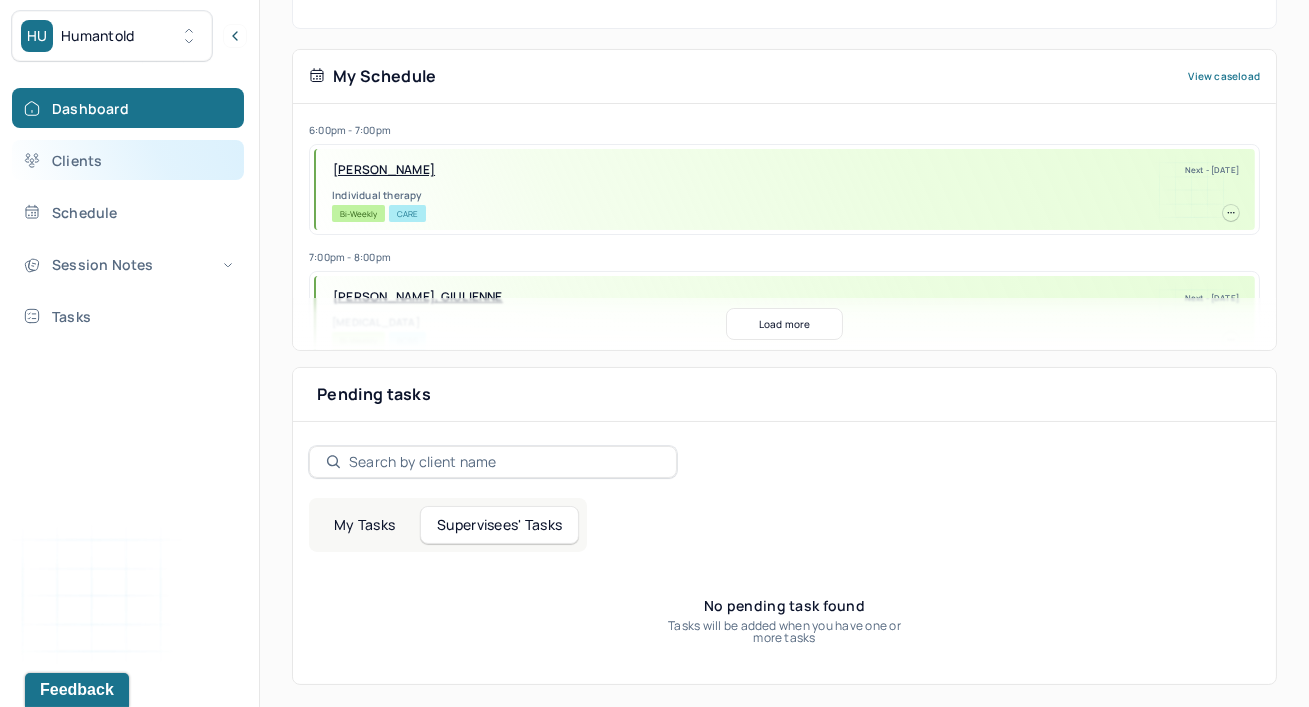 click on "Clients" at bounding box center (128, 160) 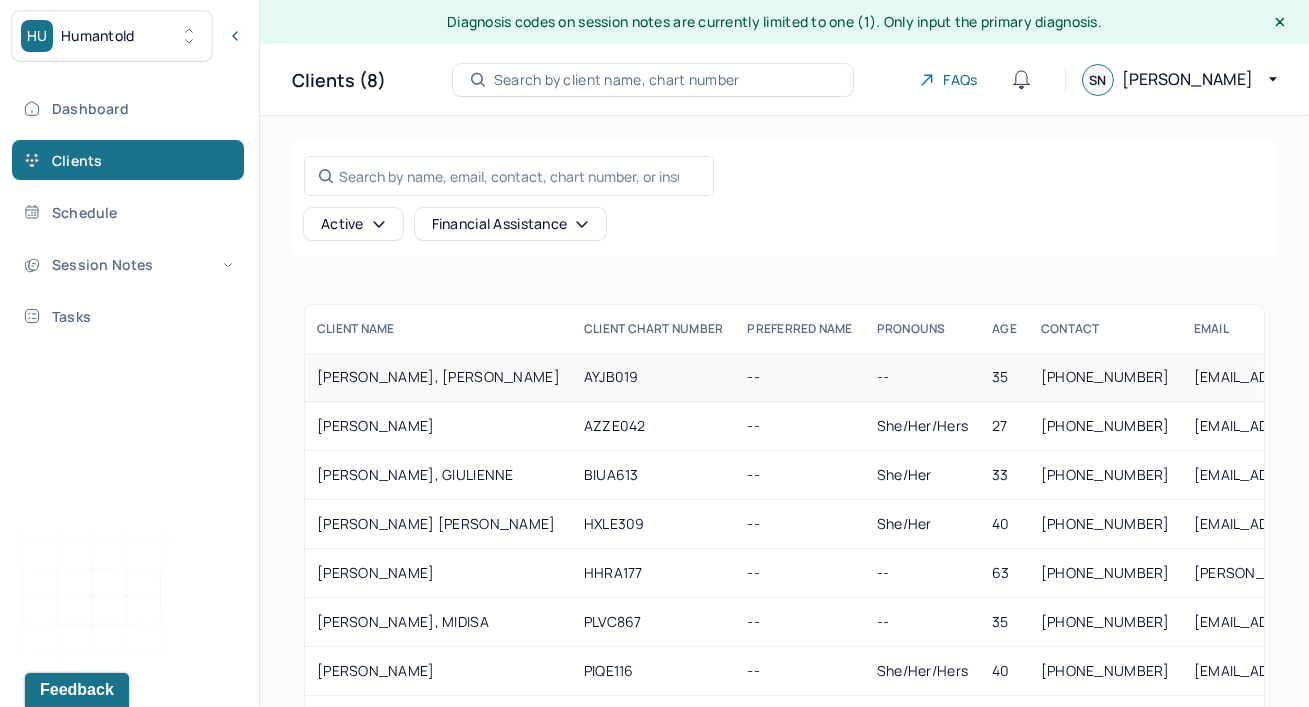 click on "[PERSON_NAME], [PERSON_NAME]" at bounding box center (438, 377) 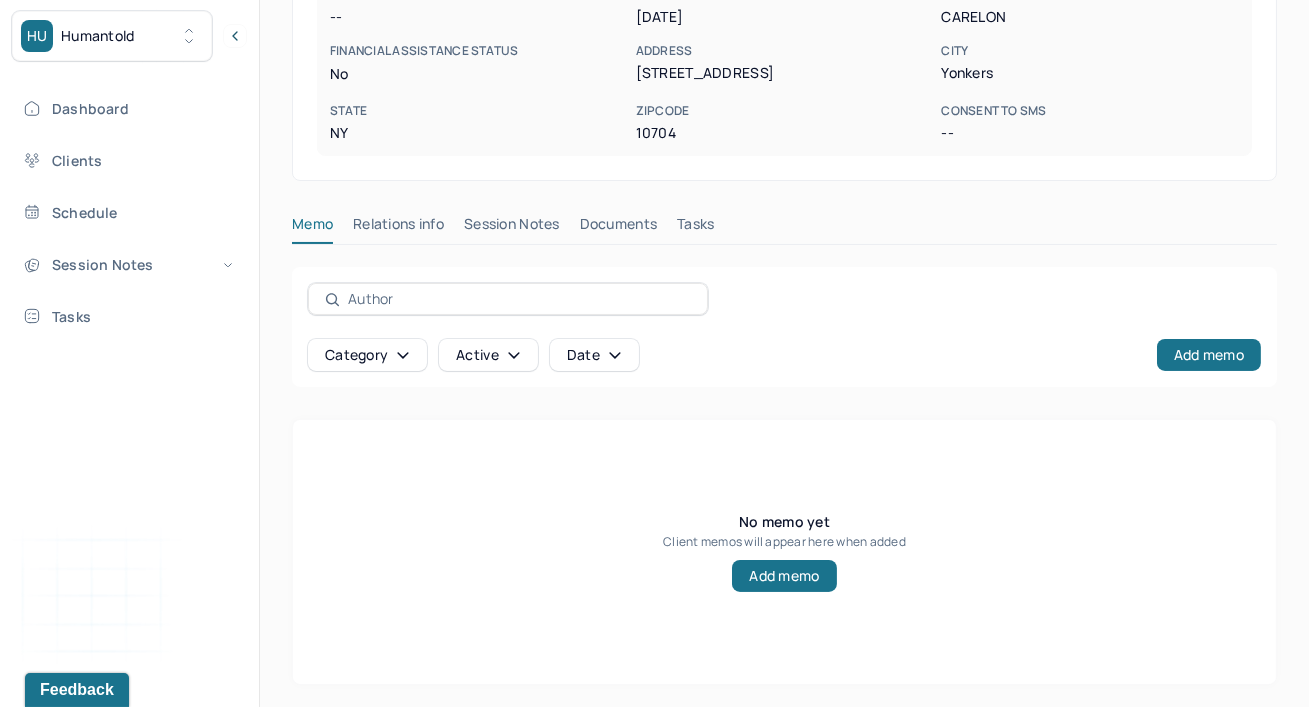 scroll, scrollTop: 449, scrollLeft: 0, axis: vertical 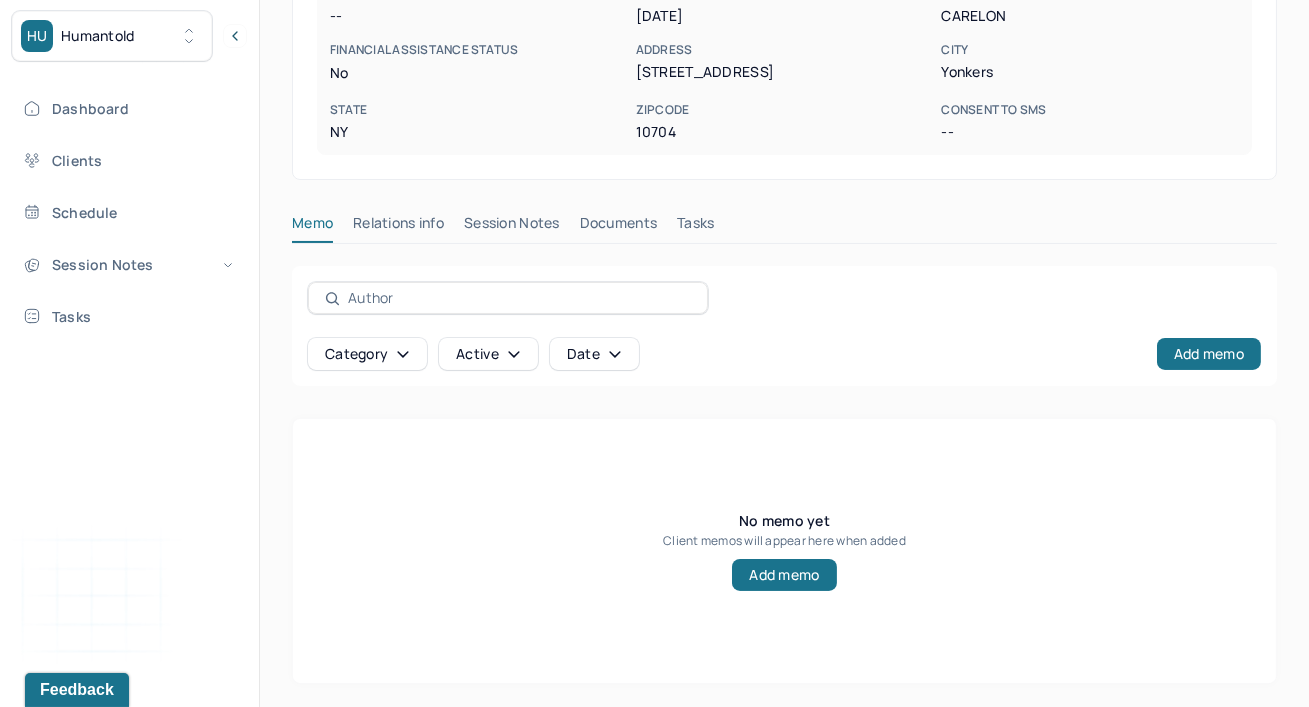 click on "Session Notes" at bounding box center [512, 227] 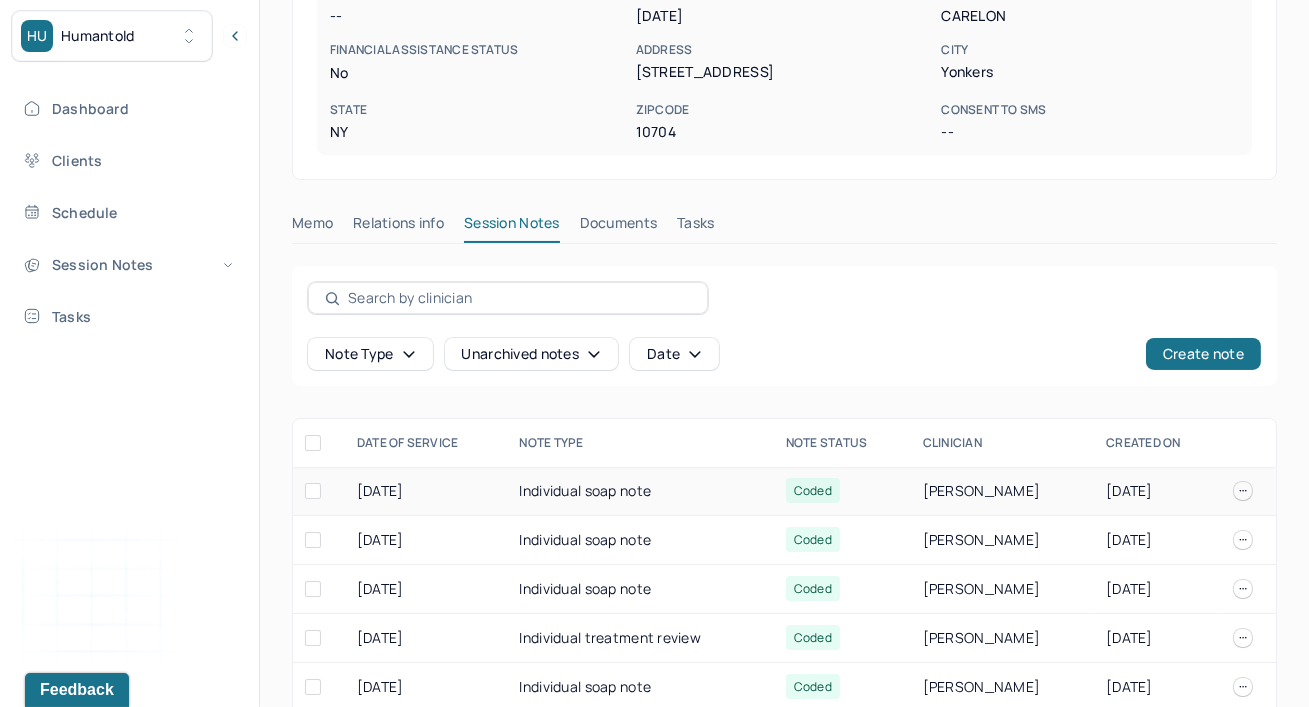 click on "[DATE]" at bounding box center [426, 491] 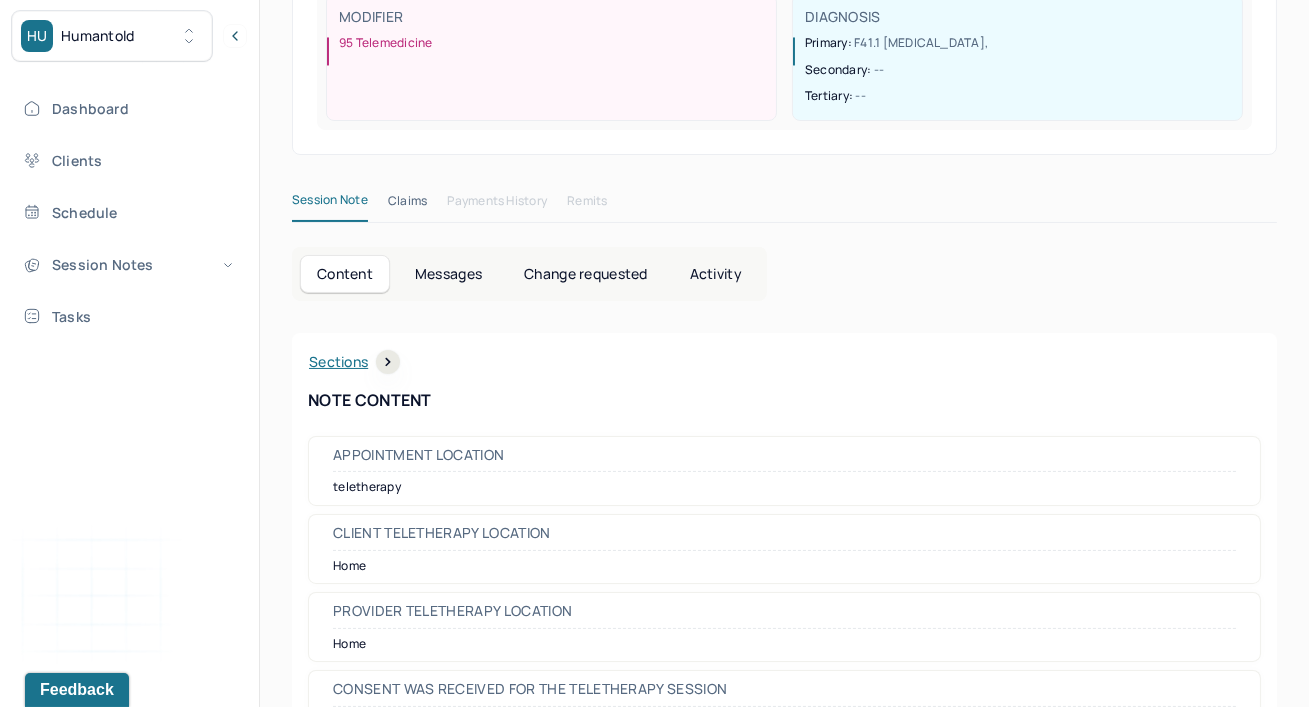 scroll, scrollTop: 521, scrollLeft: 0, axis: vertical 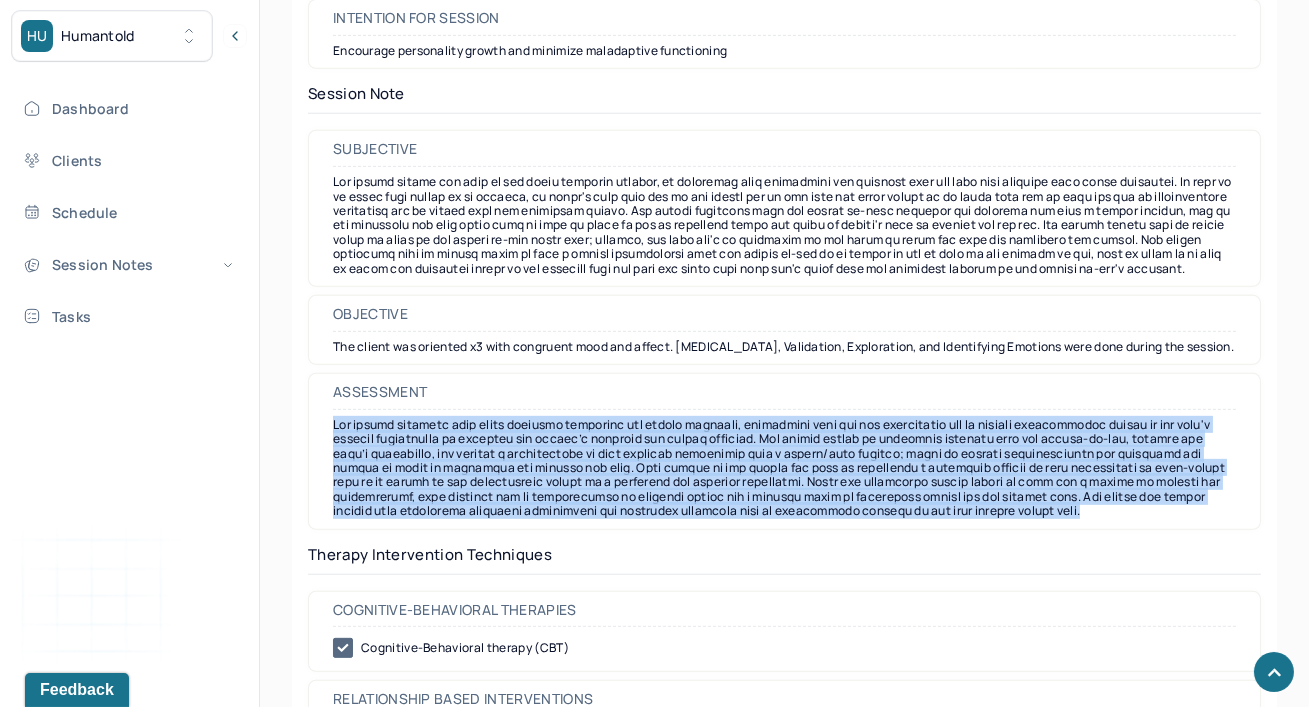 drag, startPoint x: 333, startPoint y: 446, endPoint x: 1105, endPoint y: 547, distance: 778.57886 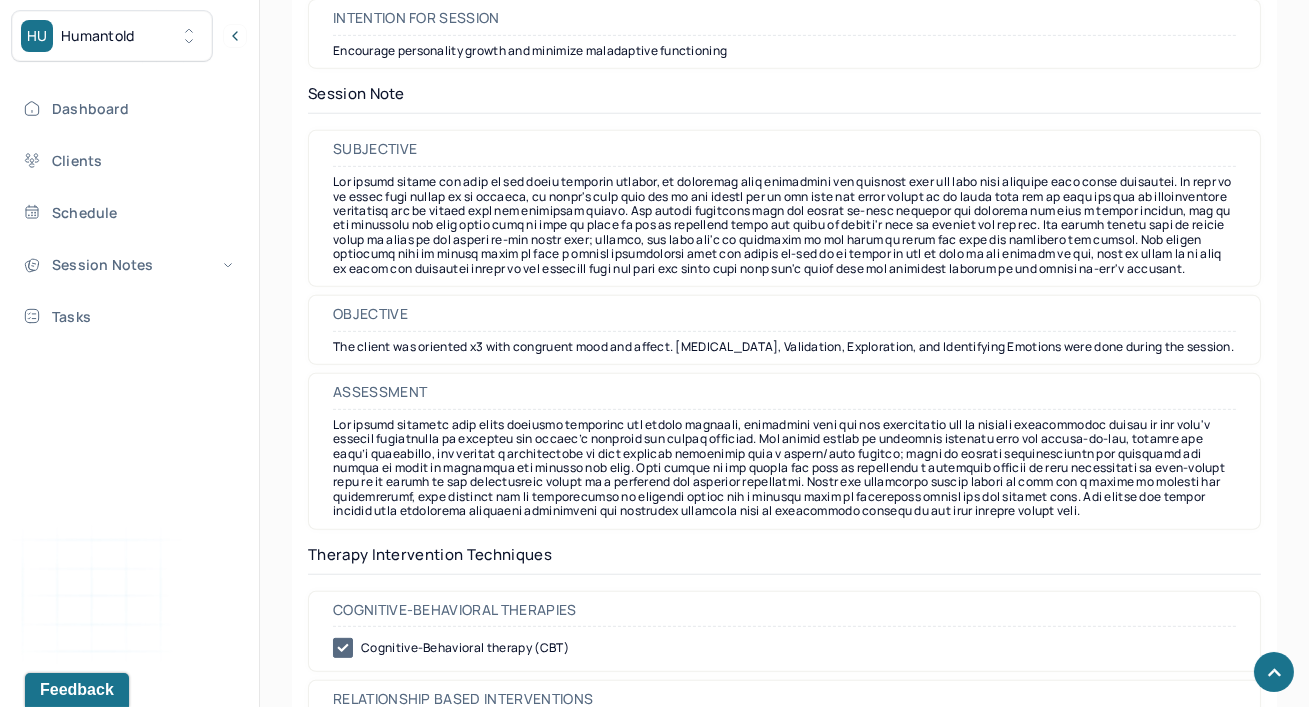 click on "The client was oriented x3 with congruent mood and affect. [MEDICAL_DATA], Validation, Exploration, and Identifying Emotions were done during the session." at bounding box center (784, 347) 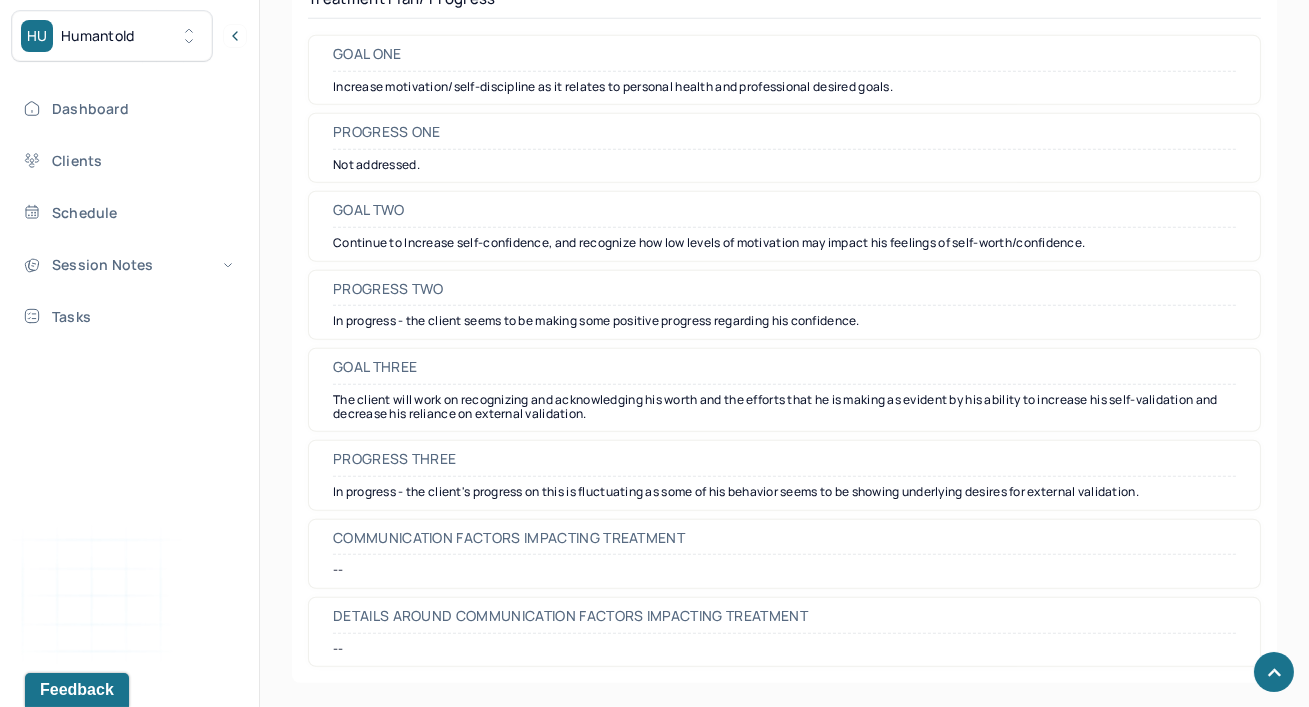 scroll, scrollTop: 3132, scrollLeft: 0, axis: vertical 